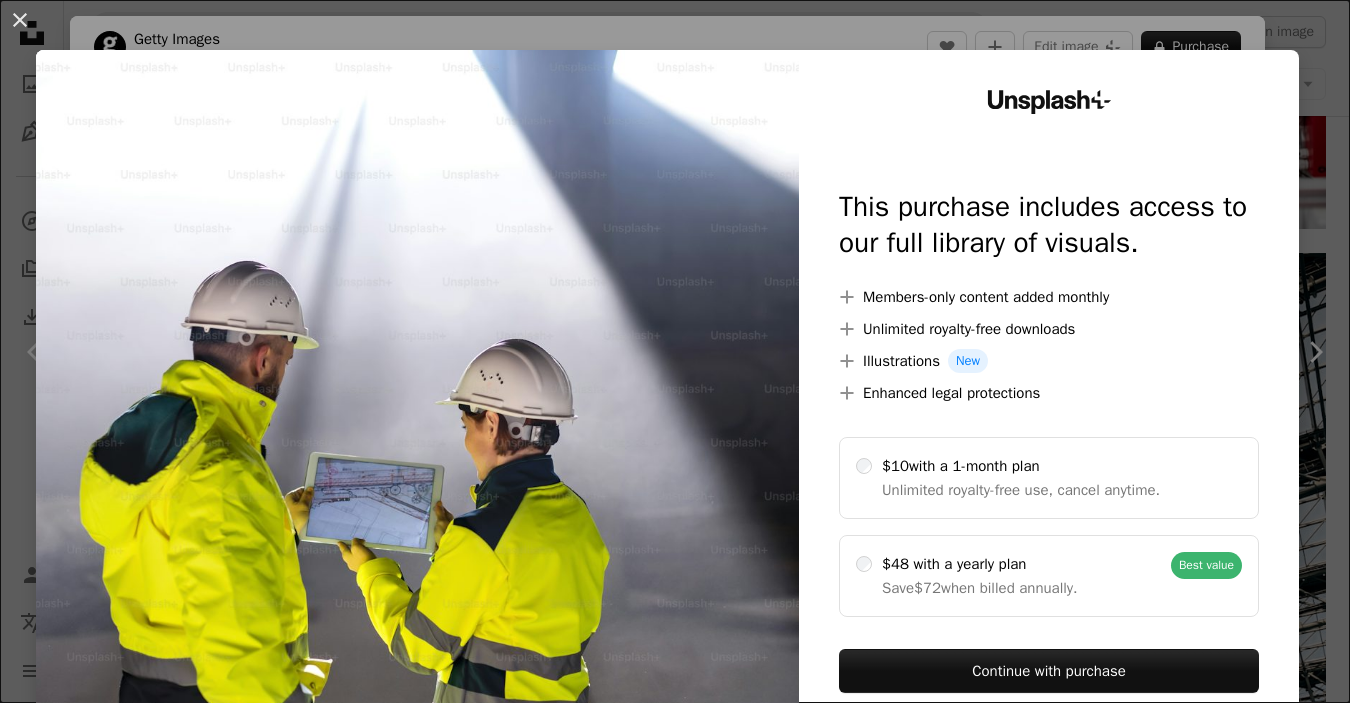 scroll, scrollTop: 4706, scrollLeft: 0, axis: vertical 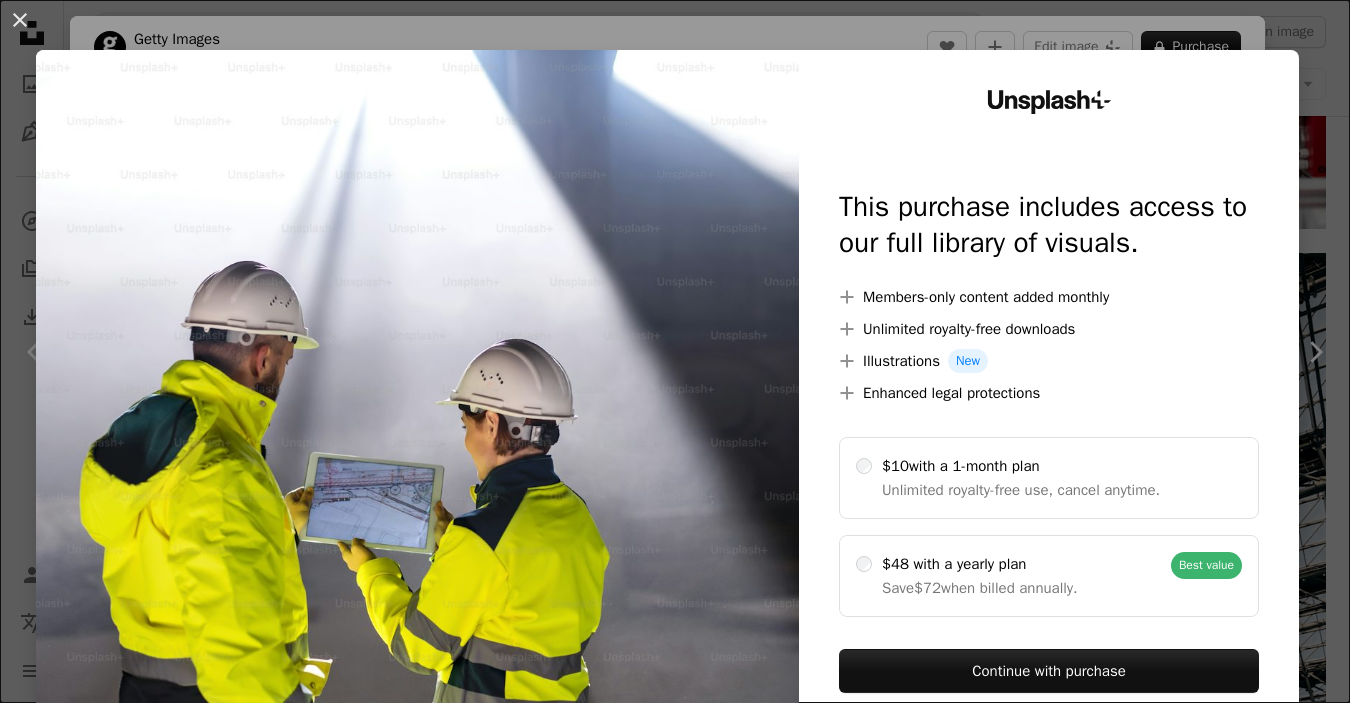 click on "An X shape Unsplash+ This purchase includes access to our full library of visuals. A plus sign Members-only content added monthly A plus sign Unlimited royalty-free downloads A plus sign Illustrations  New A plus sign Enhanced legal protections $10  with a 1-month plan Unlimited royalty-free use, cancel anytime. $48   with a yearly plan Save  $72  when billed annually. Best value Continue with purchase Taxes where applicable. Renews automatically. Cancel anytime." at bounding box center (675, 351) 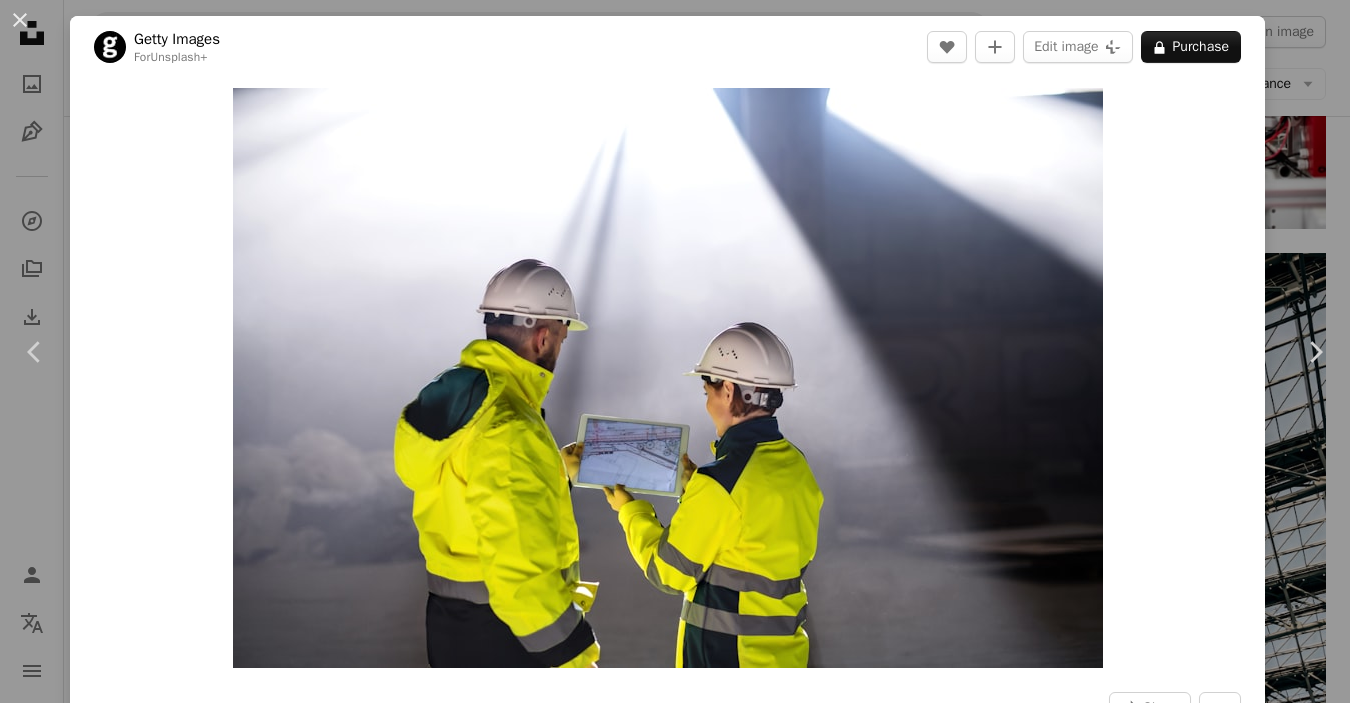 click on "An X shape Chevron left Chevron right Getty Images For  Unsplash+ A heart A plus sign Edit image   Plus sign for Unsplash+ A lock   Purchase Zoom in A forward-right arrow Share More Actions Calendar outlined Published on  September 13, 2022 Safety Licensed under the  Unsplash+ License design adult photography women men engineering planning talking cooperation control protection slovakia females occupation males place of work waistcoat rear view work helmet examining HD Wallpapers From this series Chevron right Plus sign for Unsplash+ Plus sign for Unsplash+ Plus sign for Unsplash+ Plus sign for Unsplash+ Plus sign for Unsplash+ Plus sign for Unsplash+ Plus sign for Unsplash+ Plus sign for Unsplash+ Plus sign for Unsplash+ Plus sign for Unsplash+ Related images Plus sign for Unsplash+ A heart A plus sign Getty Images For  Unsplash+ A lock   Purchase Plus sign for Unsplash+ A heart A plus sign Getty Images For  Unsplash+ A lock   Purchase Plus sign for Unsplash+ A heart A plus sign Getty Images For  Unsplash+" at bounding box center (675, 351) 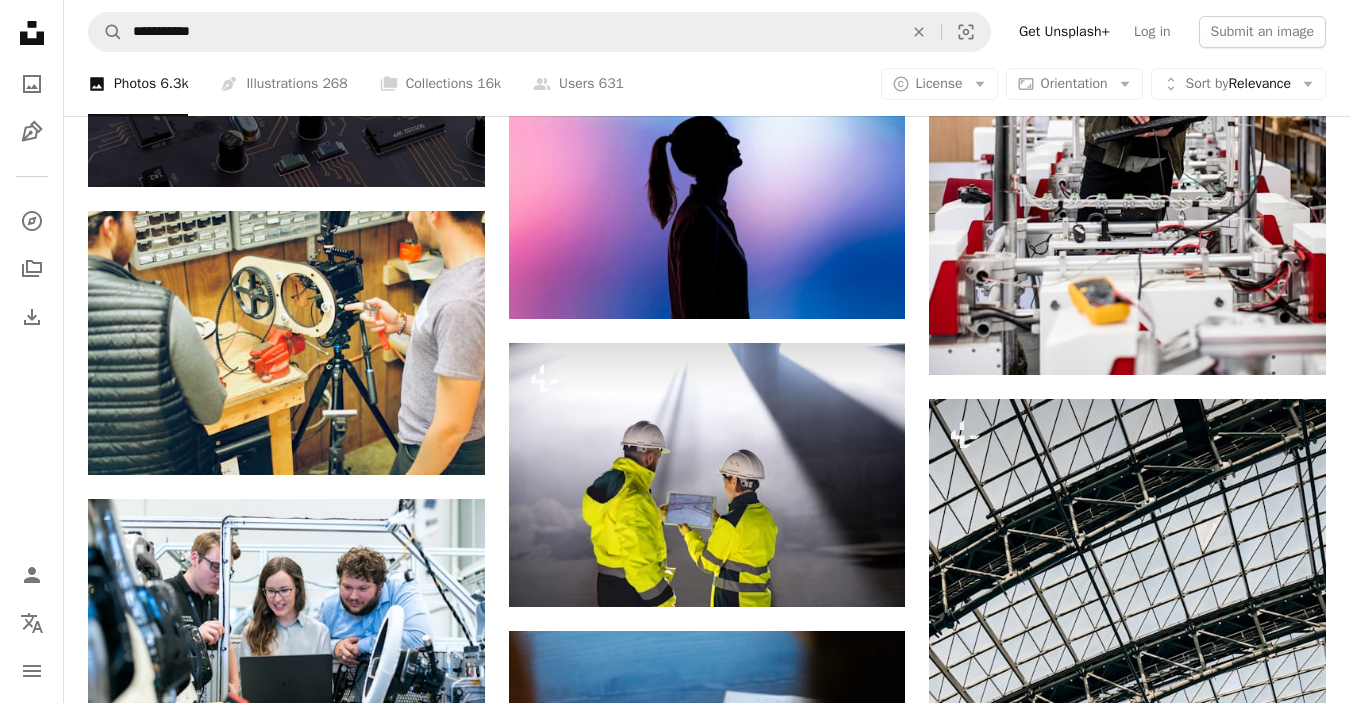 scroll, scrollTop: 4564, scrollLeft: 0, axis: vertical 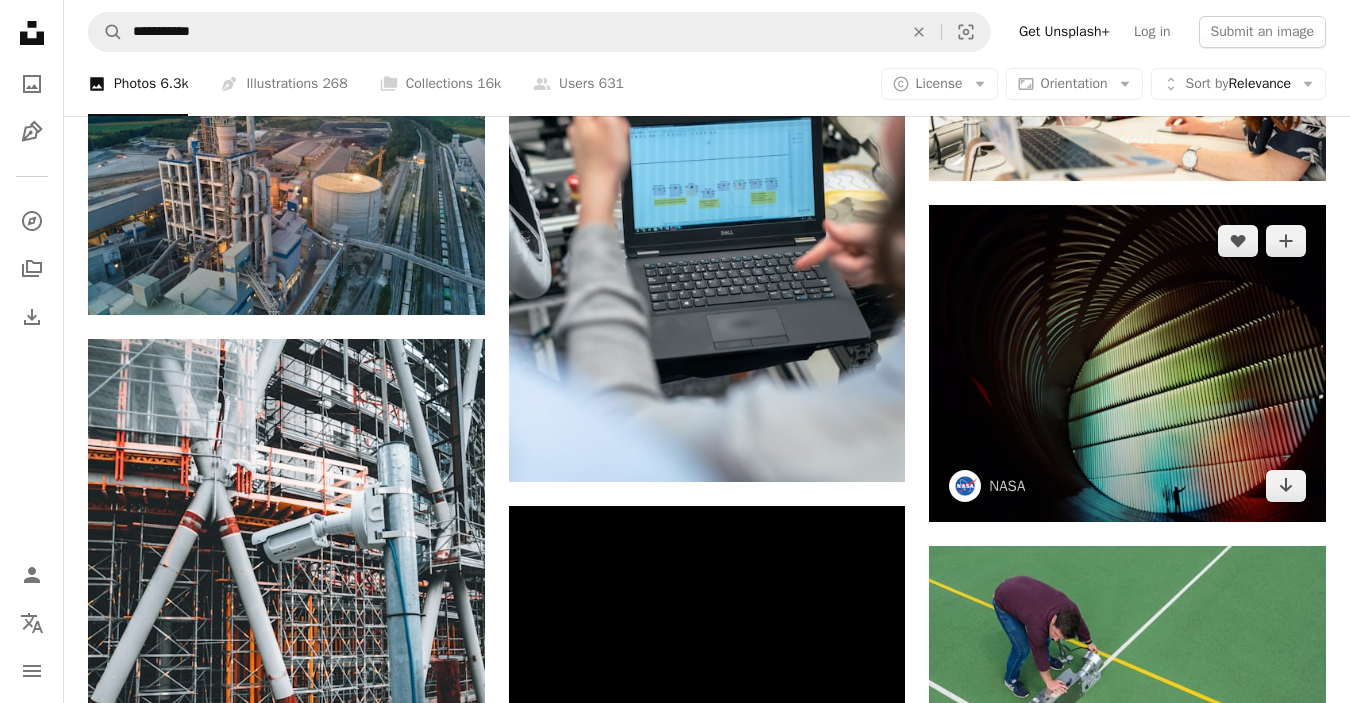 click at bounding box center [1127, 363] 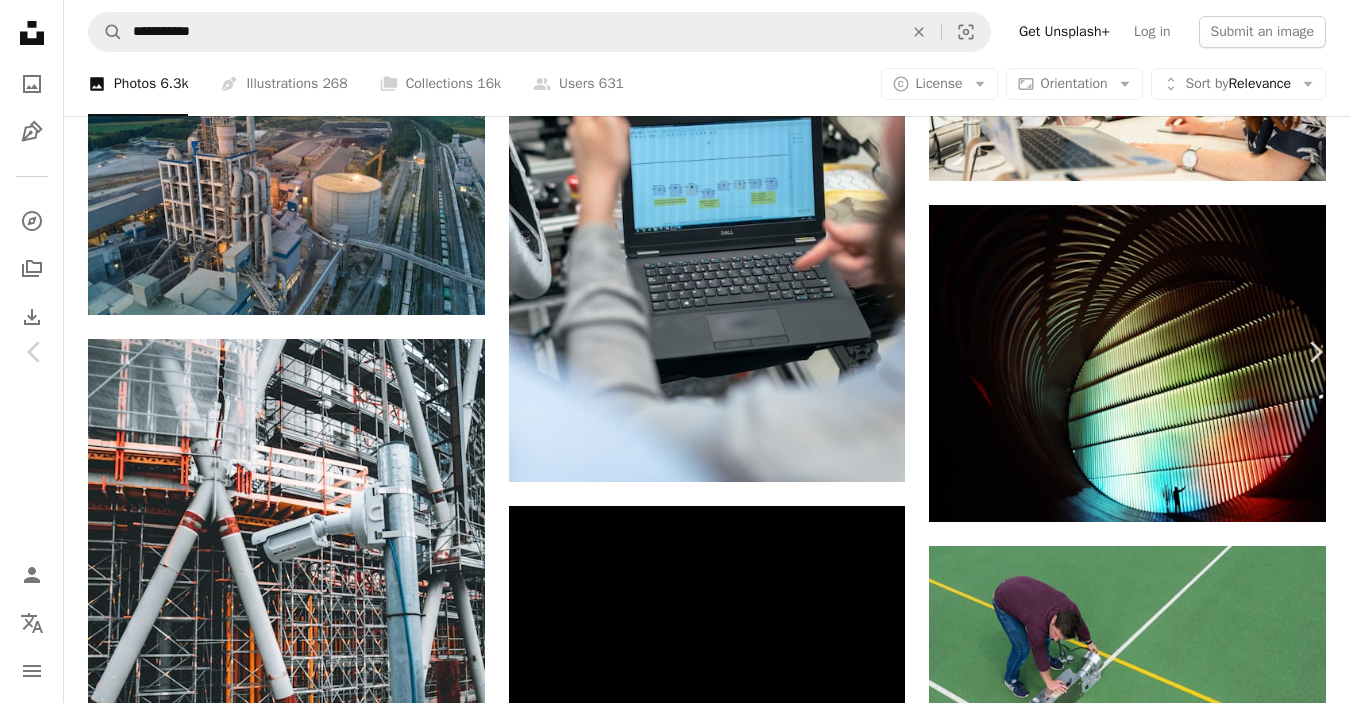 click on "Download free" at bounding box center [1151, 4403] 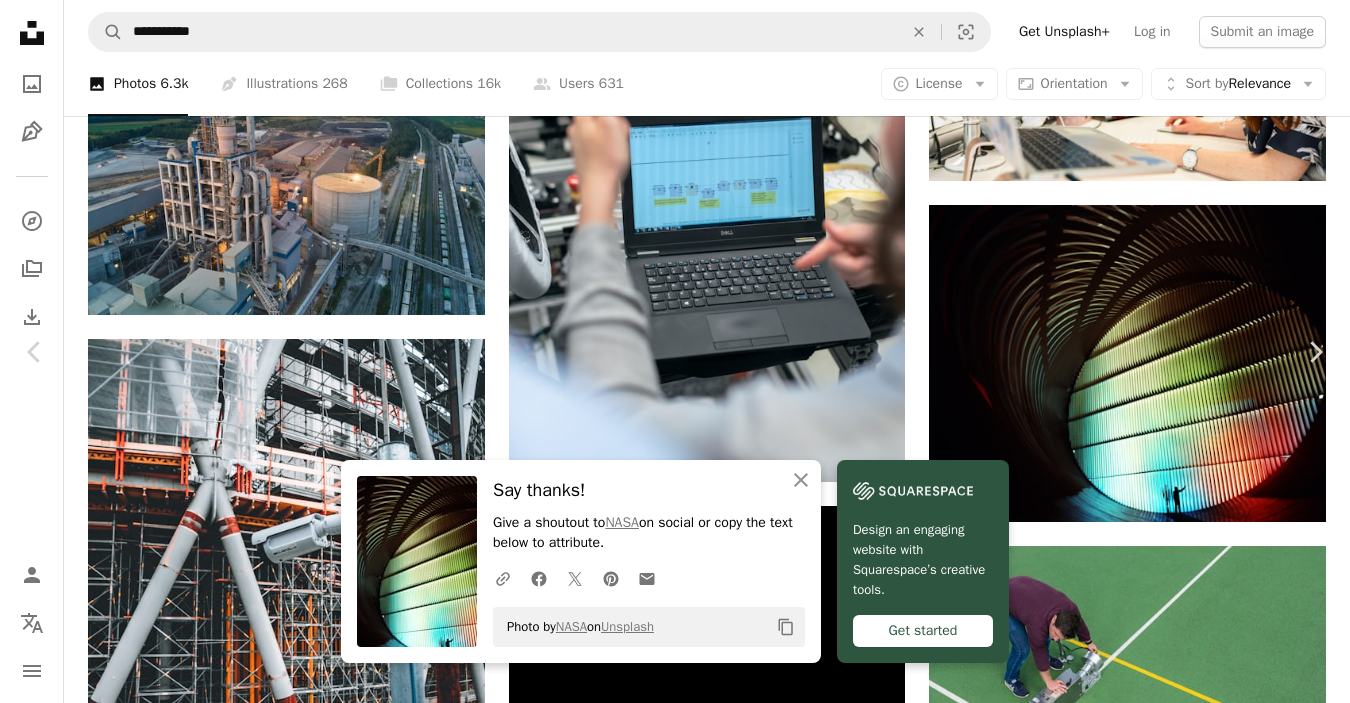 click on "An X shape" at bounding box center (20, 20) 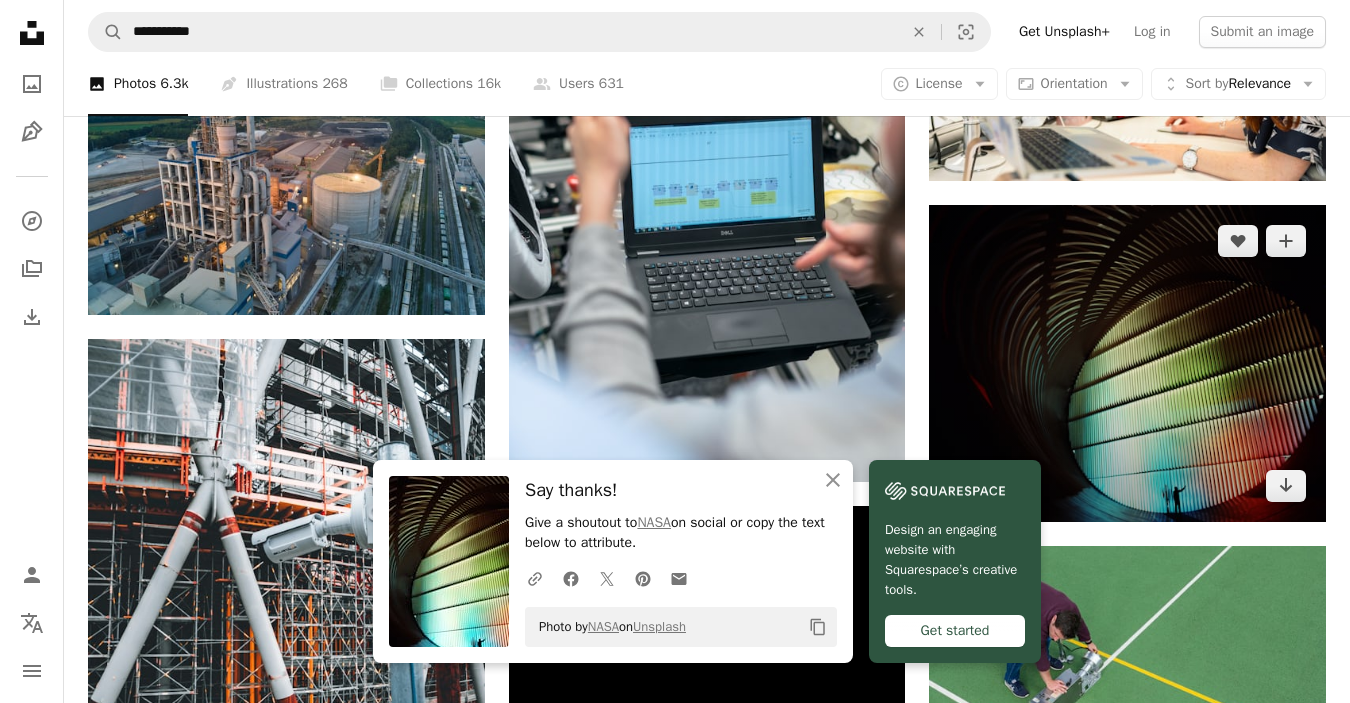 click at bounding box center [1127, 363] 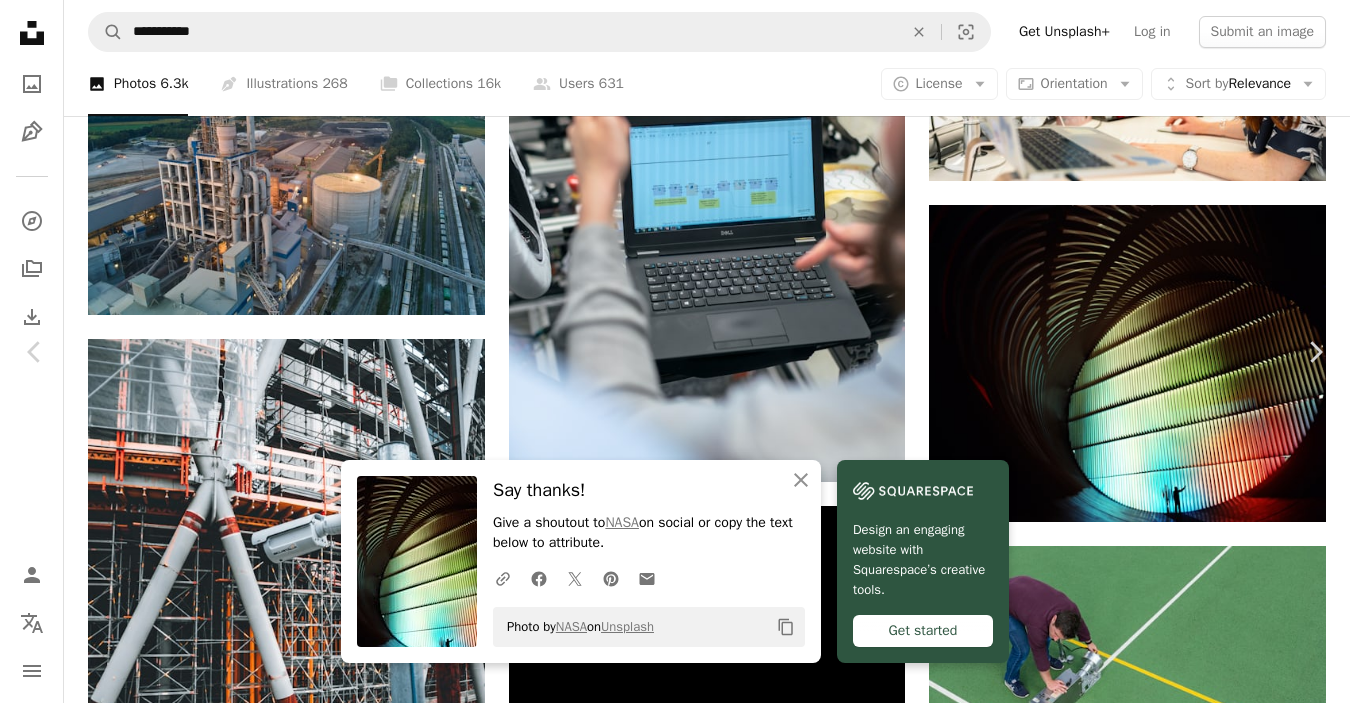 click on "An X shape Chevron left Chevron right An X shape Close Say thanks! Give a shoutout to [ORGANIZATION] on social or copy the text below to attribute. A URL sharing icon (chains) Facebook icon X (formerly Twitter) icon Pinterest icon An envelope Photo by [ORGANIZATION] on Unsplash
Copy content Design an engaging website with Squarespace’s creative tools. Get started [ORGANIZATION] [ORGANIZATION] A heart A plus sign Edit image   Plus sign for Unsplash+ Download free Chevron down Zoom in Views 1,468,937 Downloads 57,662 A forward-right arrow Share Info icon Info More Actions Turning vanes in the 16 Foot Tunnel at Langley Calendar outlined Published on  March 2, 2021 Safety Free to use under the  Unsplash License research engineering [ORGANIZATION] industry wind tunnel pattern light lighting fractal sphere ornament Creative Commons images Browse premium related images on iStock  |  Save 20% with code UNSPLASH20 View more on iStock  ↗ Related images A heart A plus sign [FIRST] [LAST] Available for hire A checkmark inside of a circle A heart" at bounding box center [675, 4707] 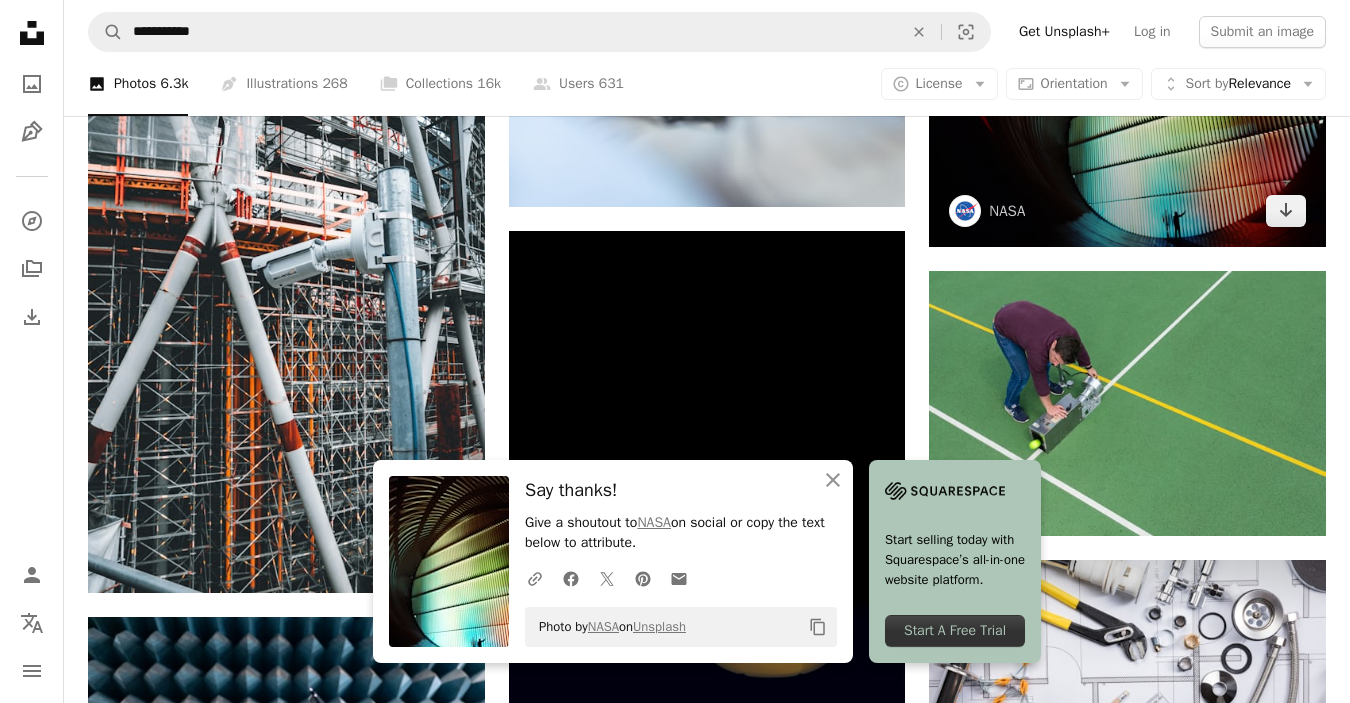 scroll, scrollTop: 12402, scrollLeft: 0, axis: vertical 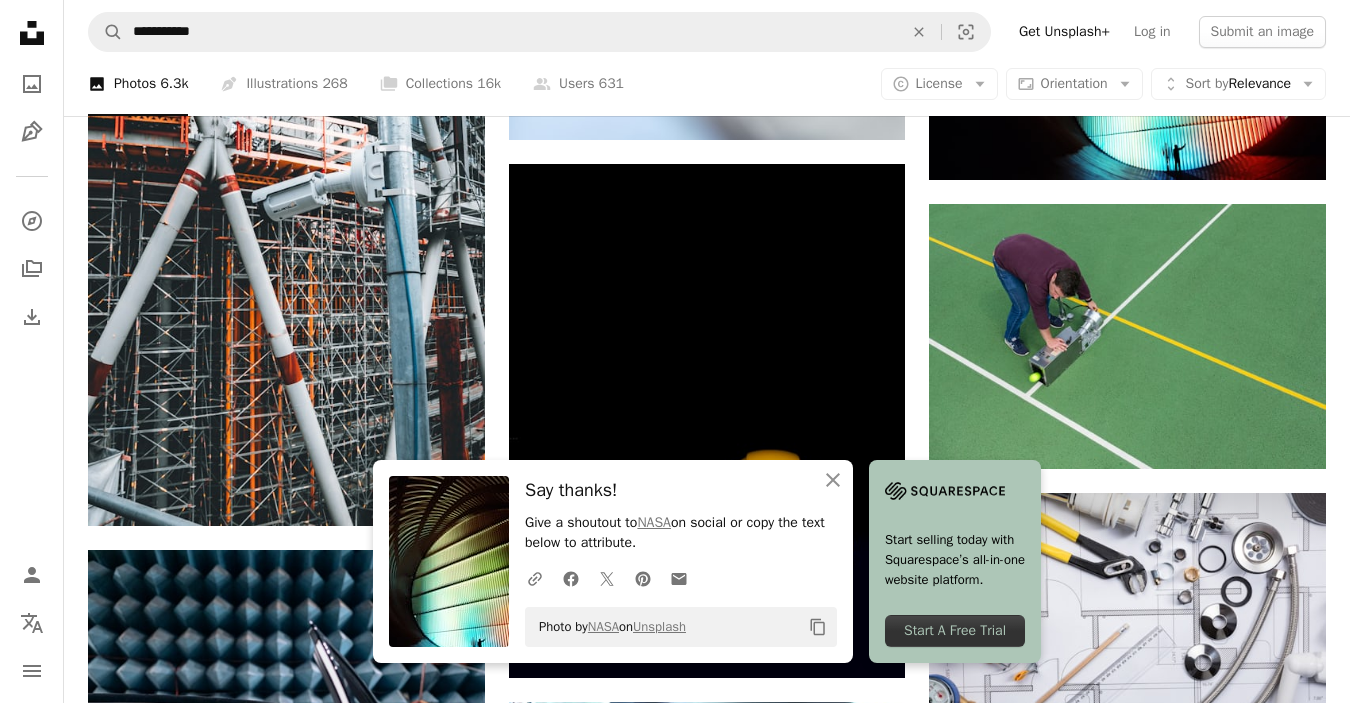 click on "Plus sign for Unsplash+ A heart A plus sign Getty Images For  Unsplash+ A lock   Purchase A heart A plus sign [FIRST] [LAST] Arrow pointing down A heart A plus sign ThisisEngineering Arrow pointing down A heart A plus sign Scott Blake Arrow pointing down A heart A plus sign ThisisEngineering Arrow pointing down A heart A plus sign Pavel Neznanov Arrow pointing down A heart A plus sign ThisisEngineering Arrow pointing down Plus sign for Unsplash+ A heart A plus sign Getty Images For  Unsplash+ A lock   Purchase A heart A plus sign [FIRST] [LAST] Available for hire A checkmark inside of a circle Arrow pointing down A heart A plus sign ThisisEngineering Arrow pointing down –– ––– –––  –– ––– –  ––– –––  ––––  –   – –– –––  – – ––– –– –– –––– –– Manage and sell your services Start A Free Trial A heart A plus sign ThisisEngineering Arrow pointing down Plus sign for Unsplash+ A heart A plus sign Getty Images For  Unsplash+" at bounding box center [707, -3945] 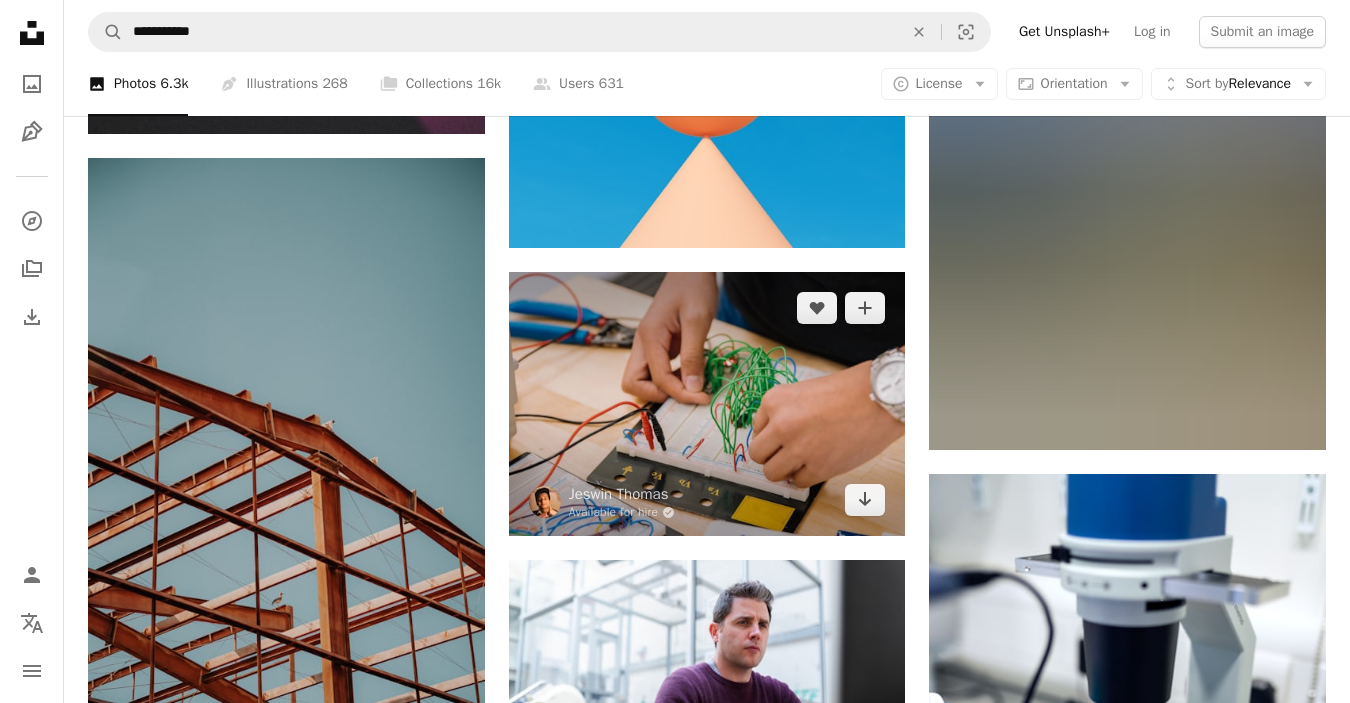scroll, scrollTop: 22361, scrollLeft: 0, axis: vertical 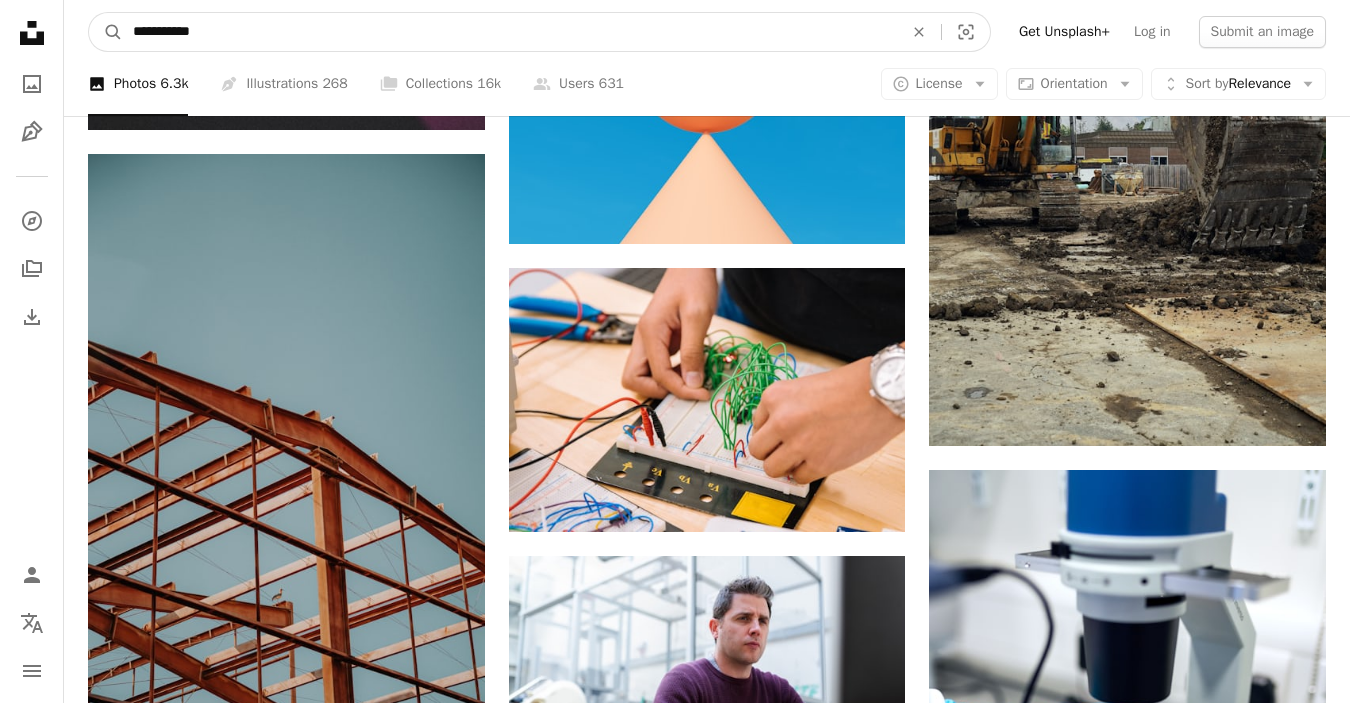 click on "**********" at bounding box center [510, 32] 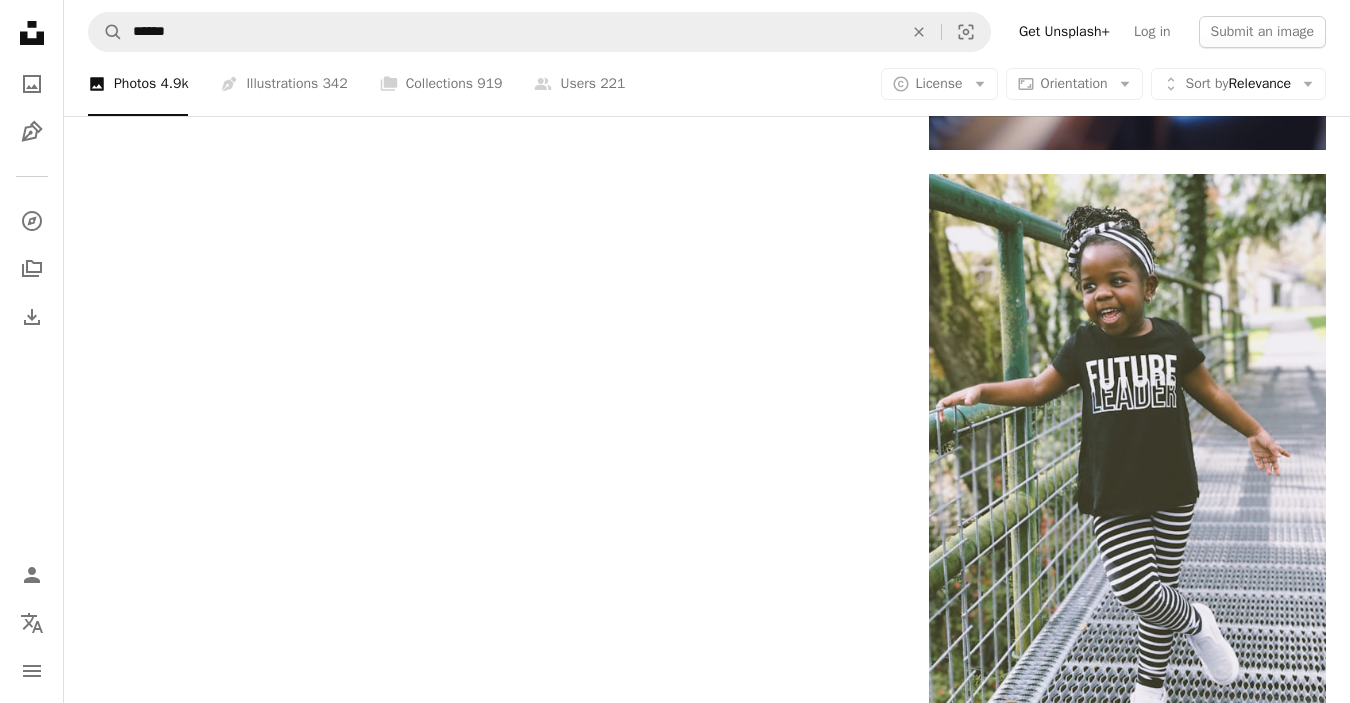 scroll, scrollTop: 3792, scrollLeft: 0, axis: vertical 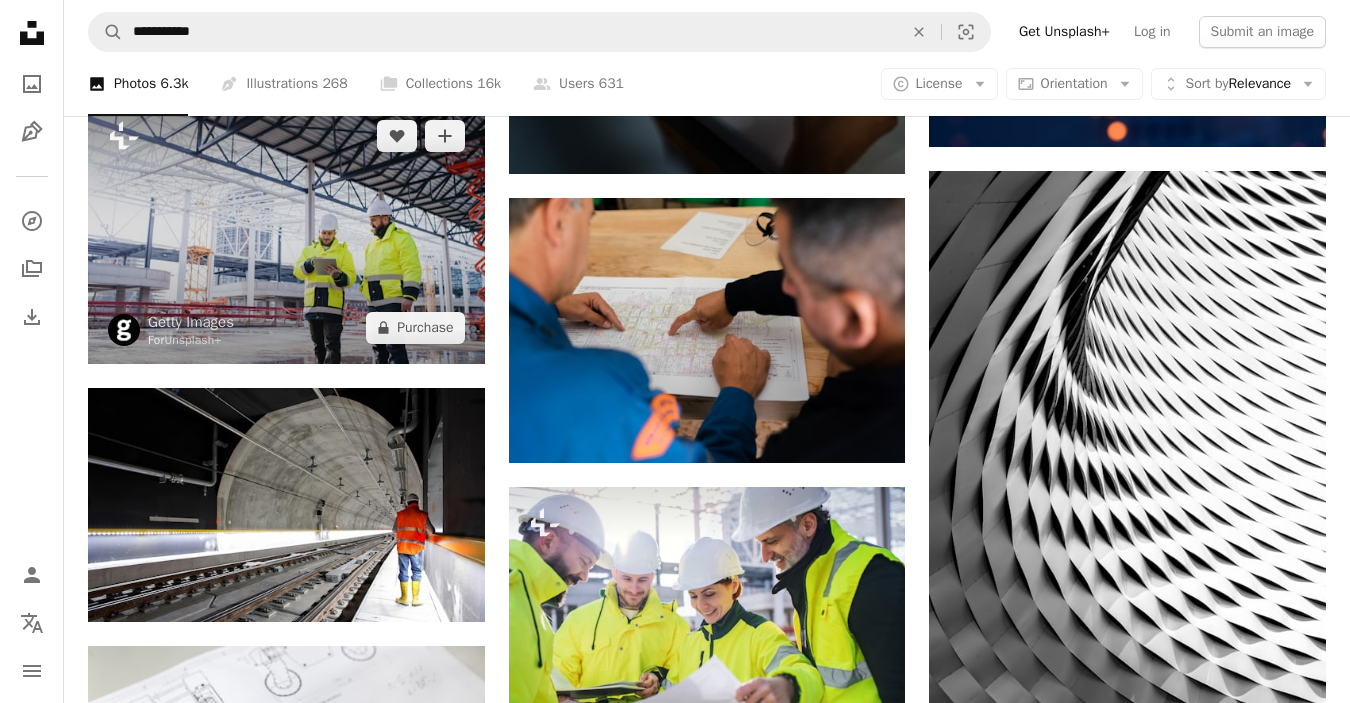 click at bounding box center [286, 232] 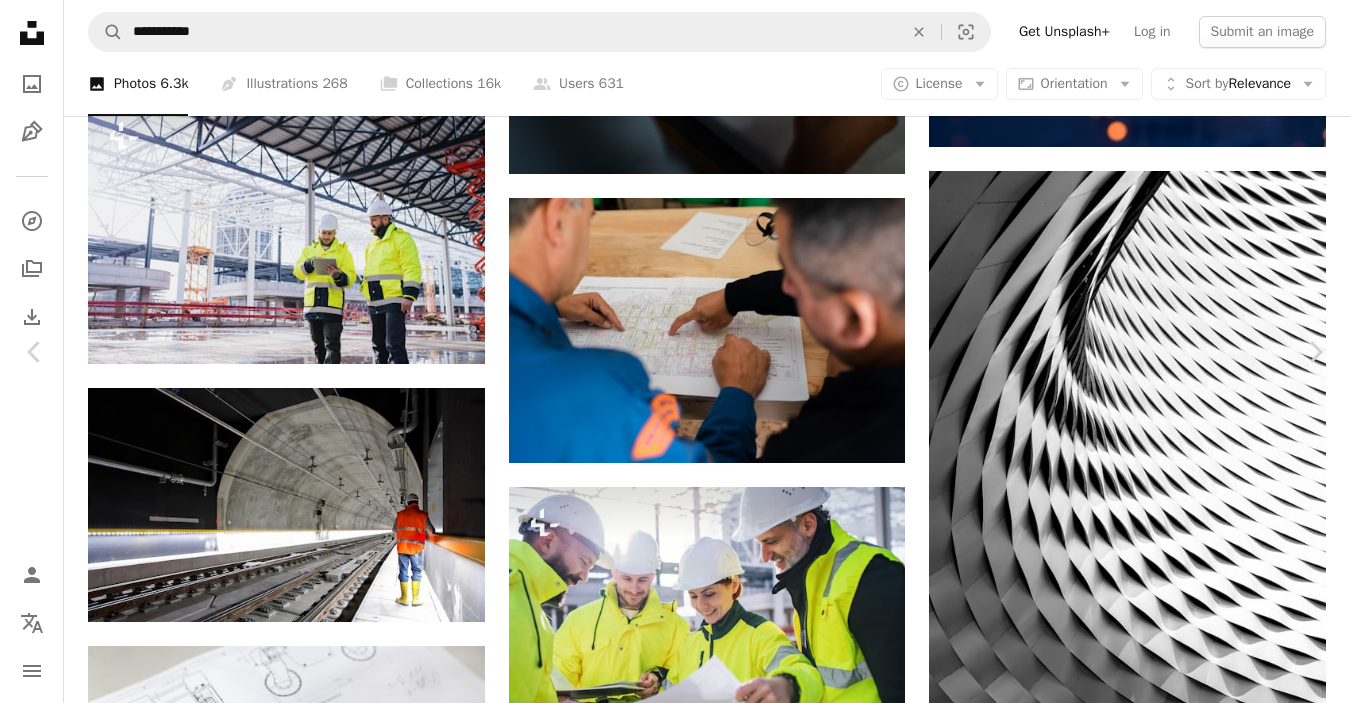 click on "A lock   Purchase" at bounding box center [1191, 24516] 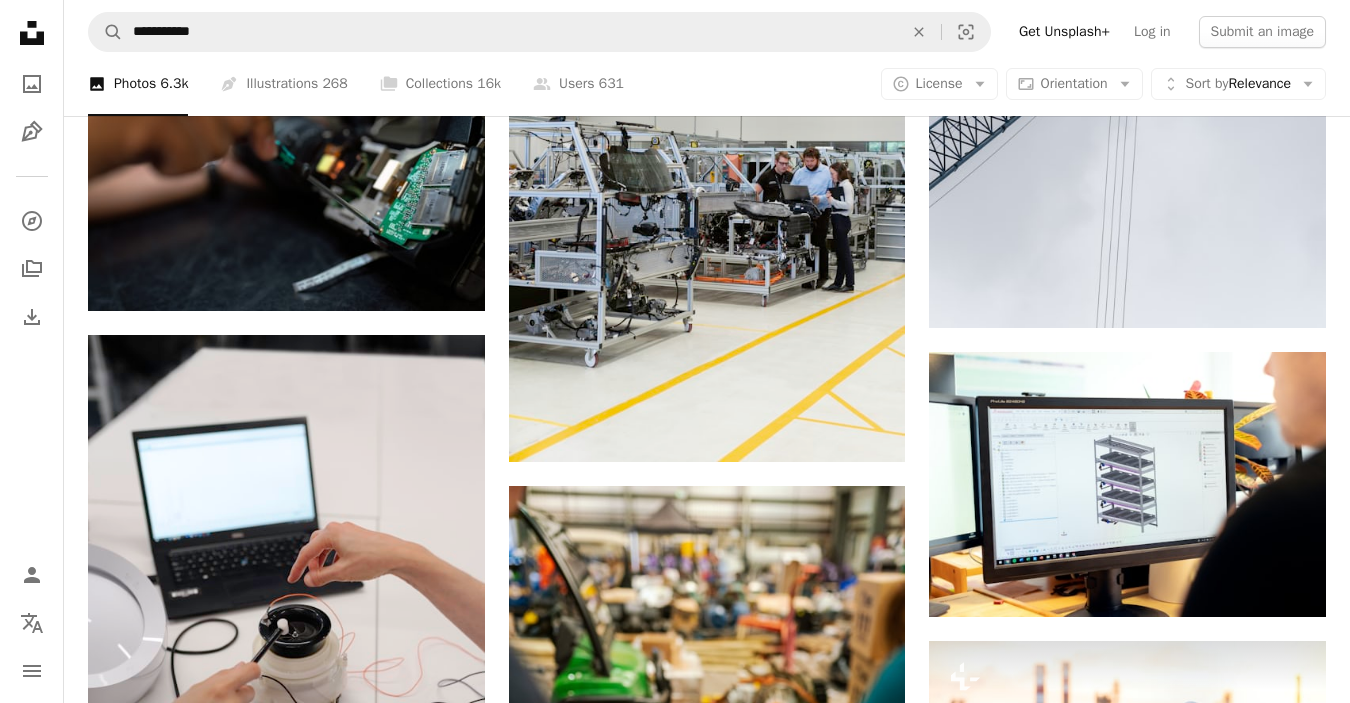 scroll, scrollTop: 9411, scrollLeft: 0, axis: vertical 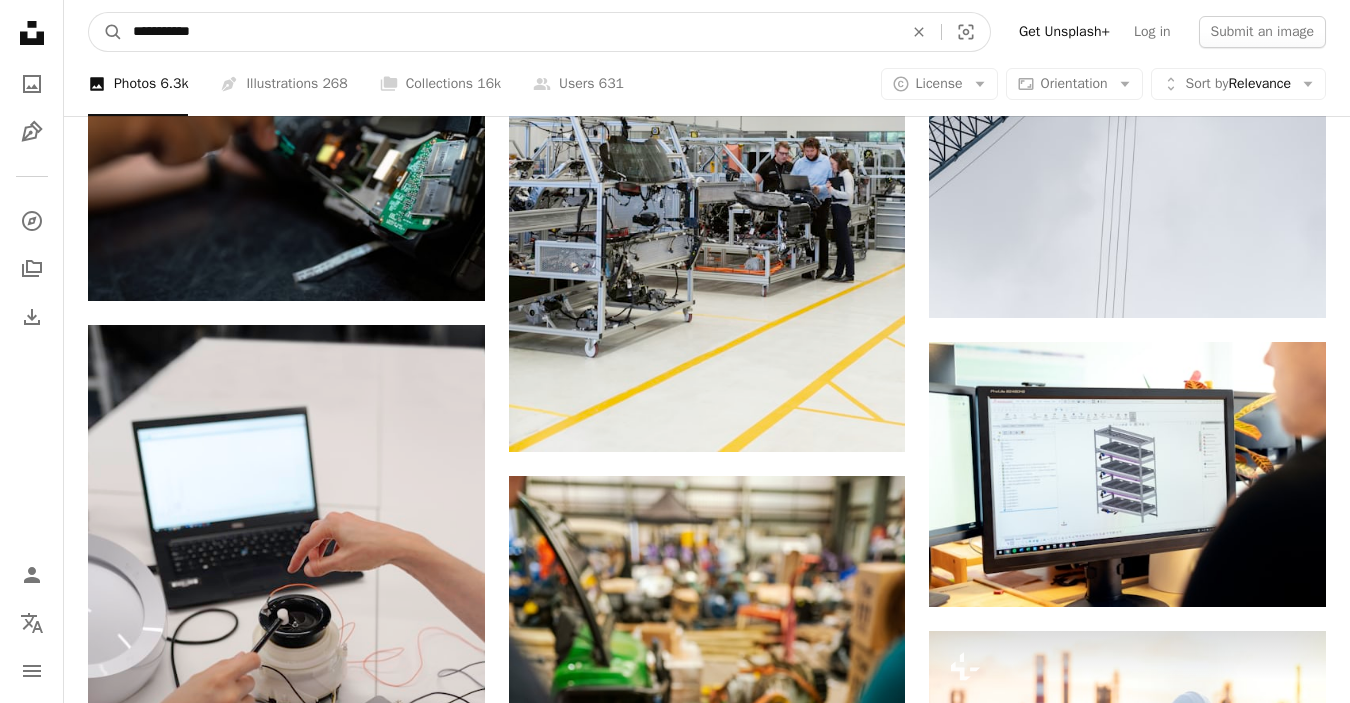 click on "**********" at bounding box center (510, 32) 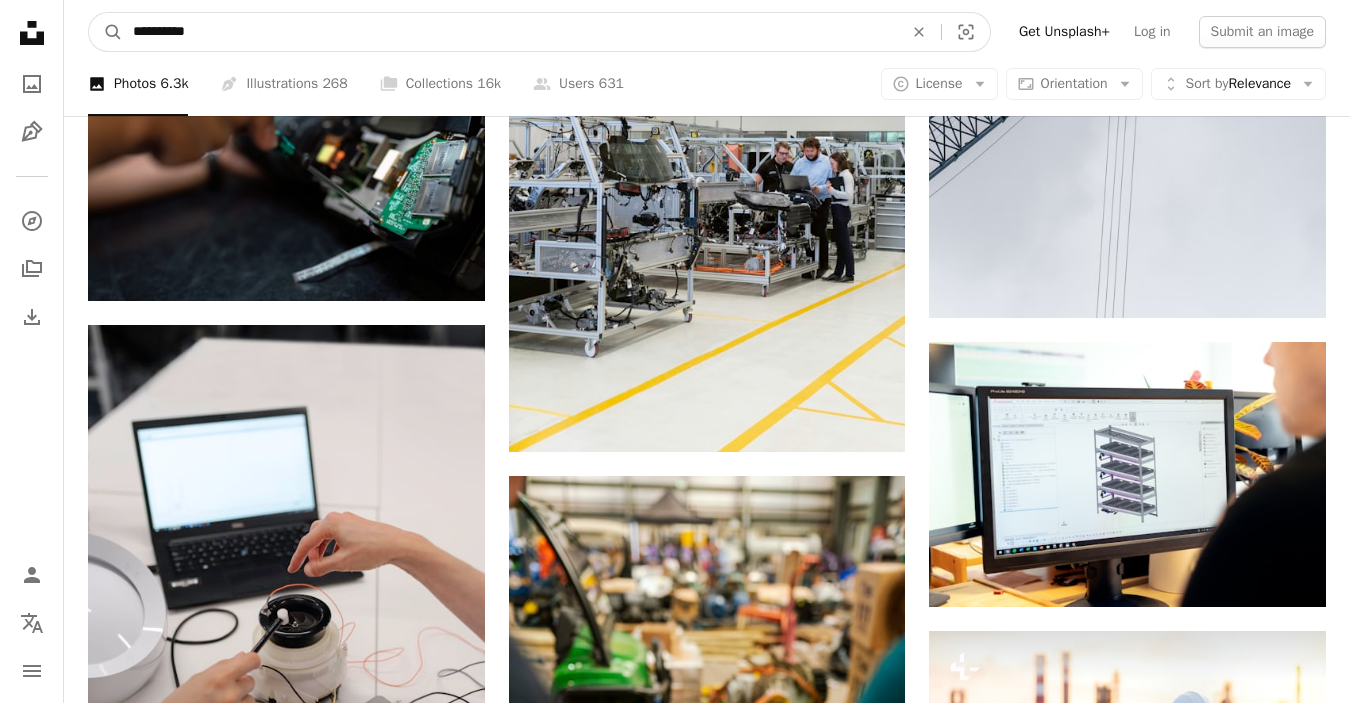 type on "**********" 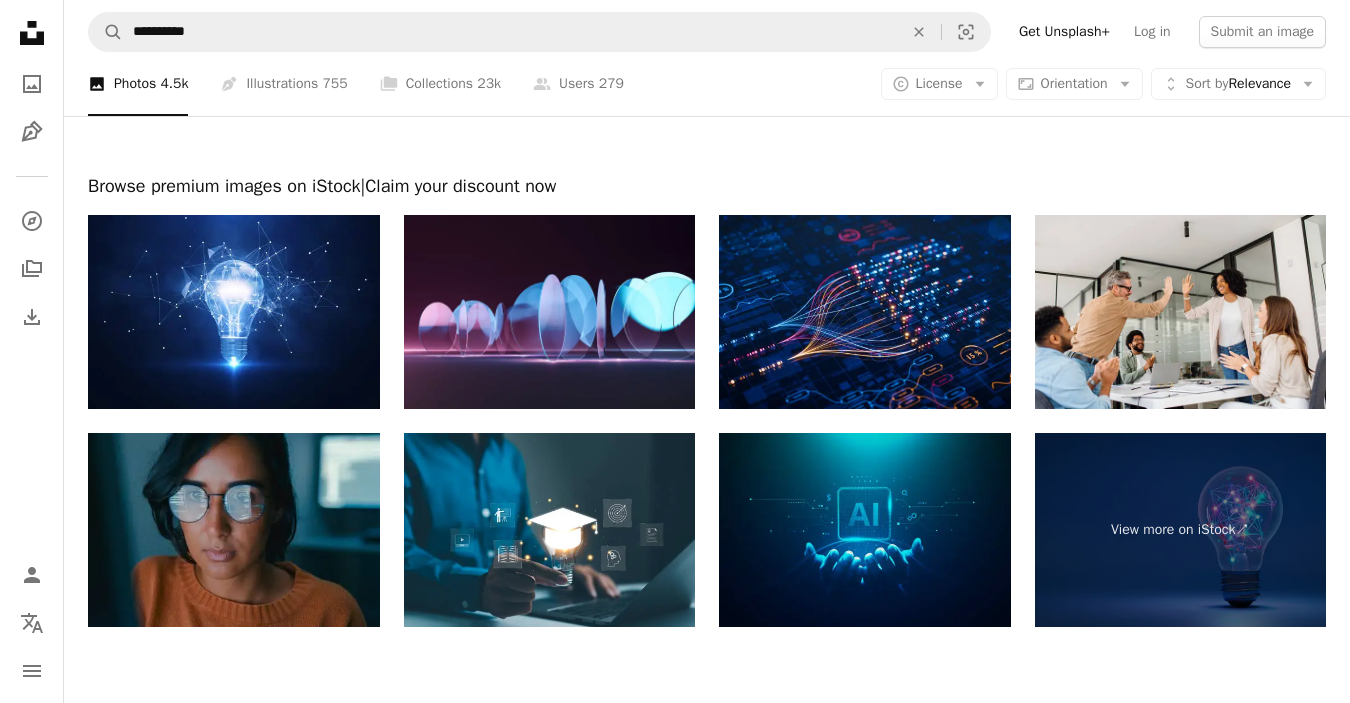 scroll, scrollTop: 3315, scrollLeft: 0, axis: vertical 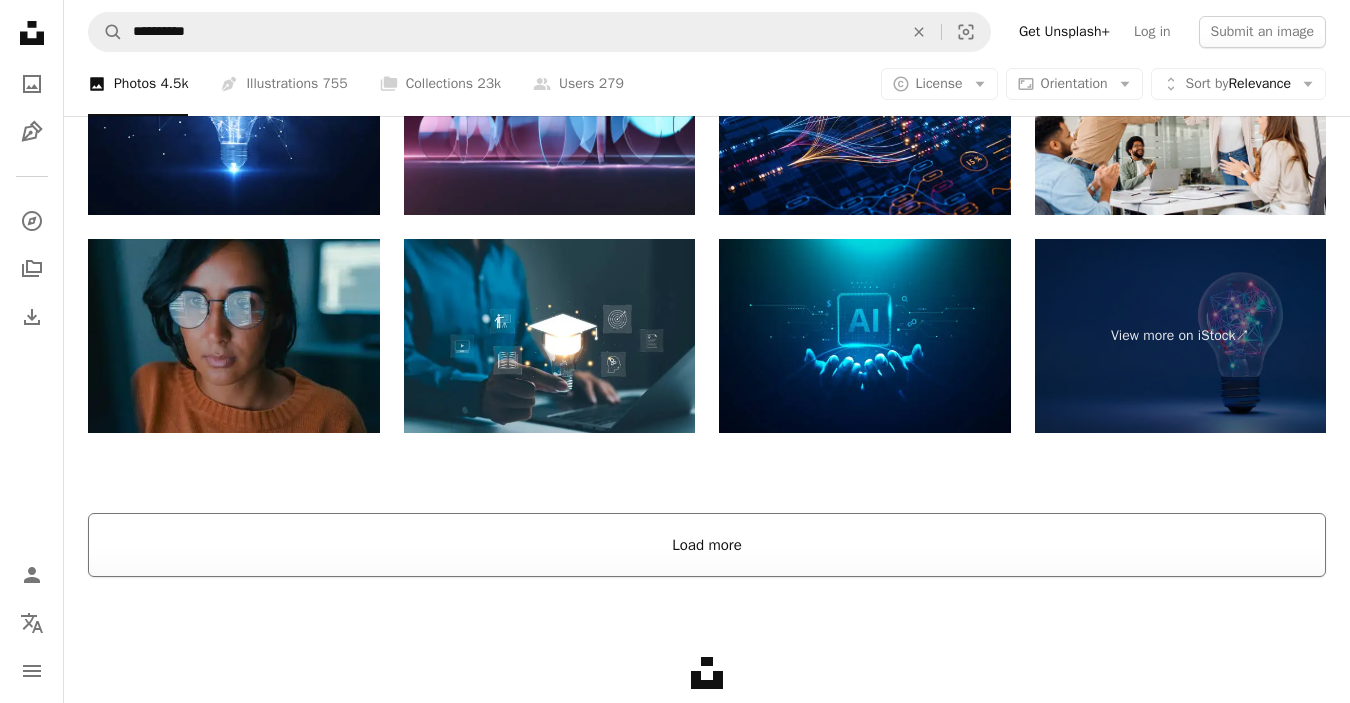 click on "Load more" at bounding box center [707, 545] 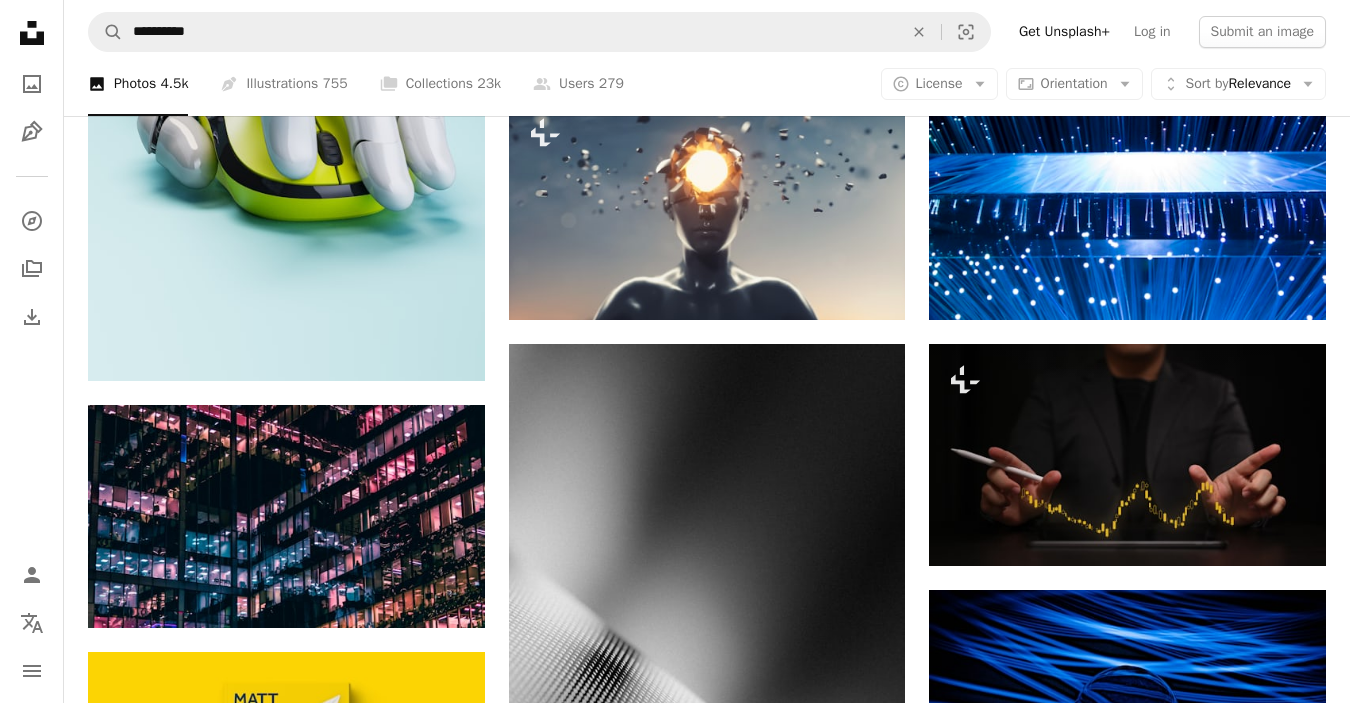 scroll, scrollTop: 5178, scrollLeft: 0, axis: vertical 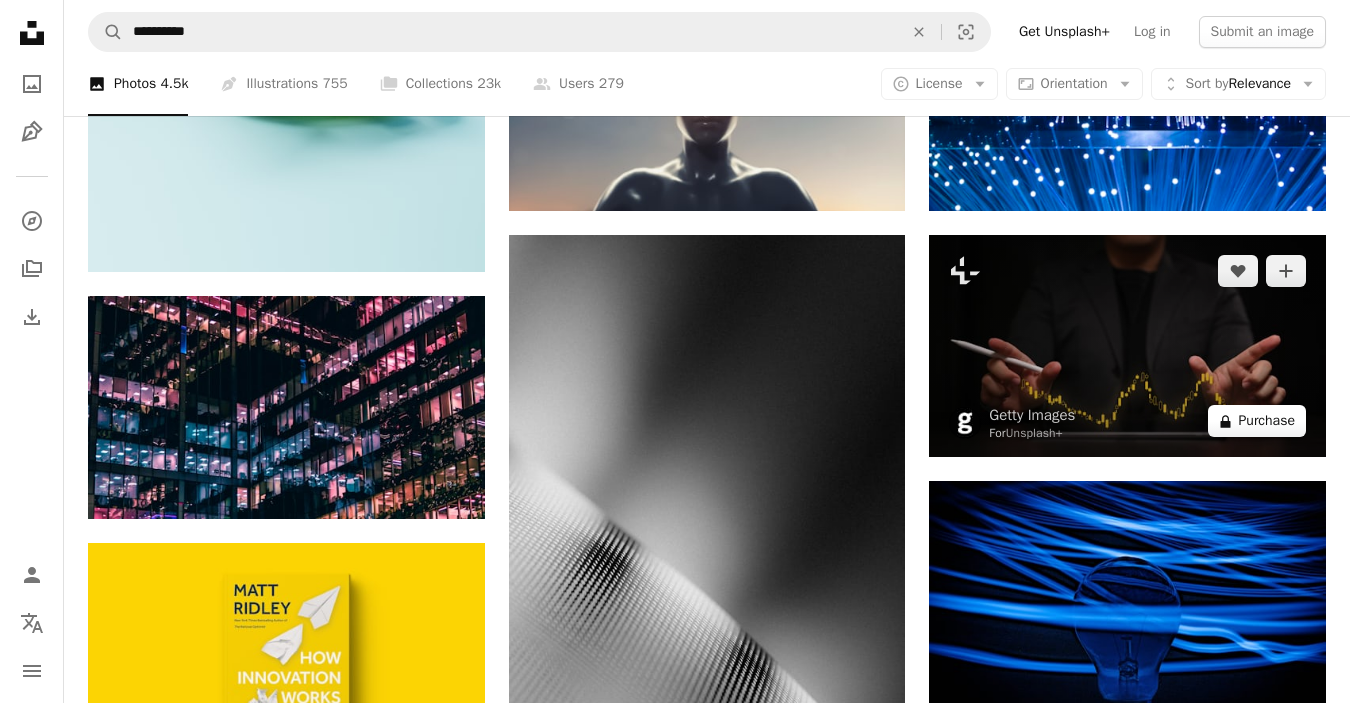 click on "A lock   Purchase" at bounding box center (1257, 421) 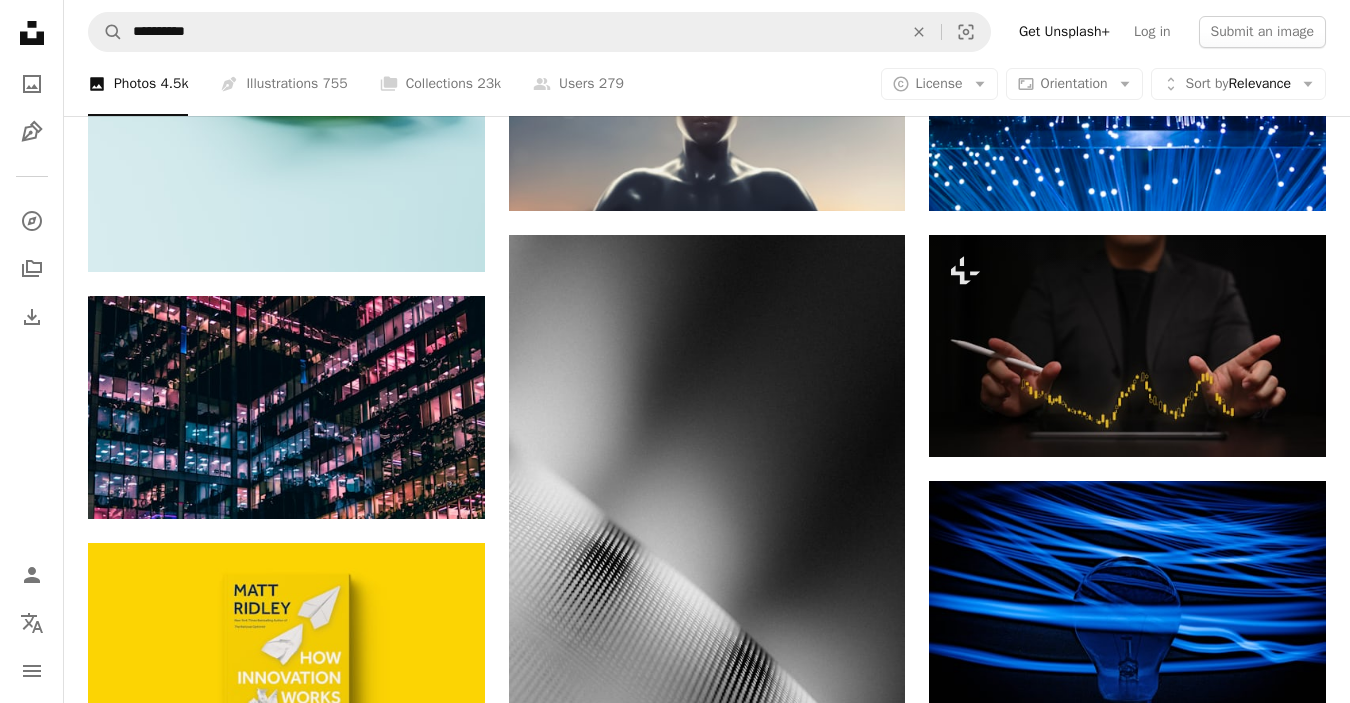 scroll, scrollTop: 0, scrollLeft: 0, axis: both 